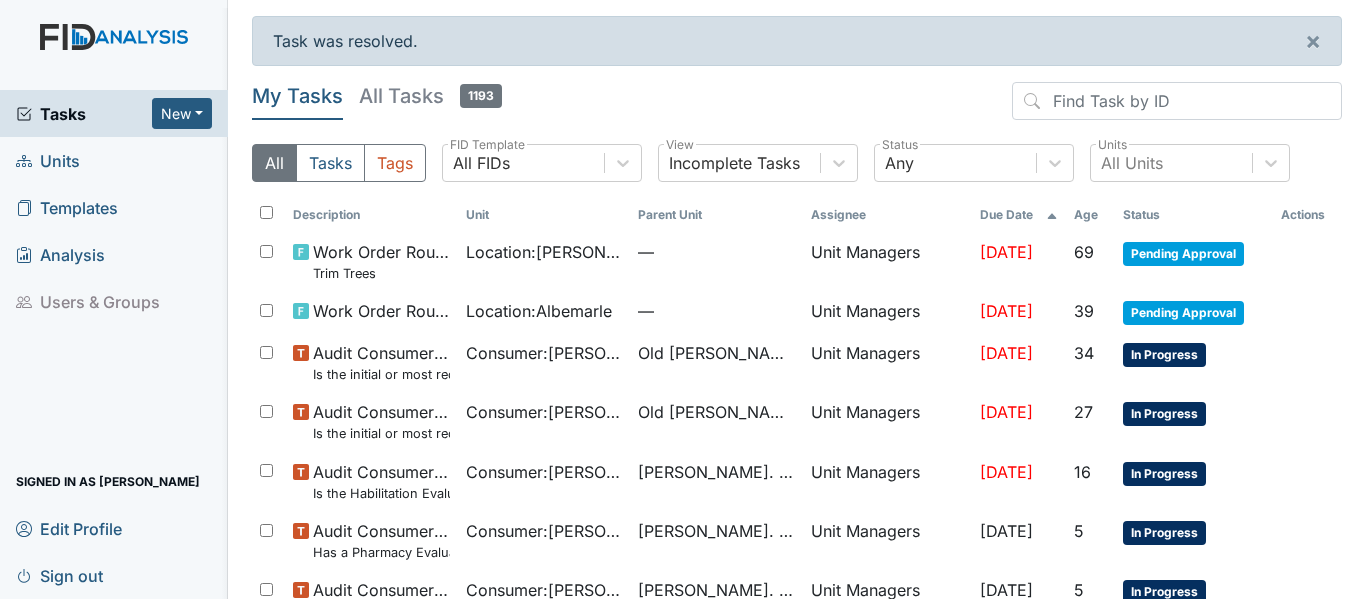 scroll, scrollTop: 0, scrollLeft: 0, axis: both 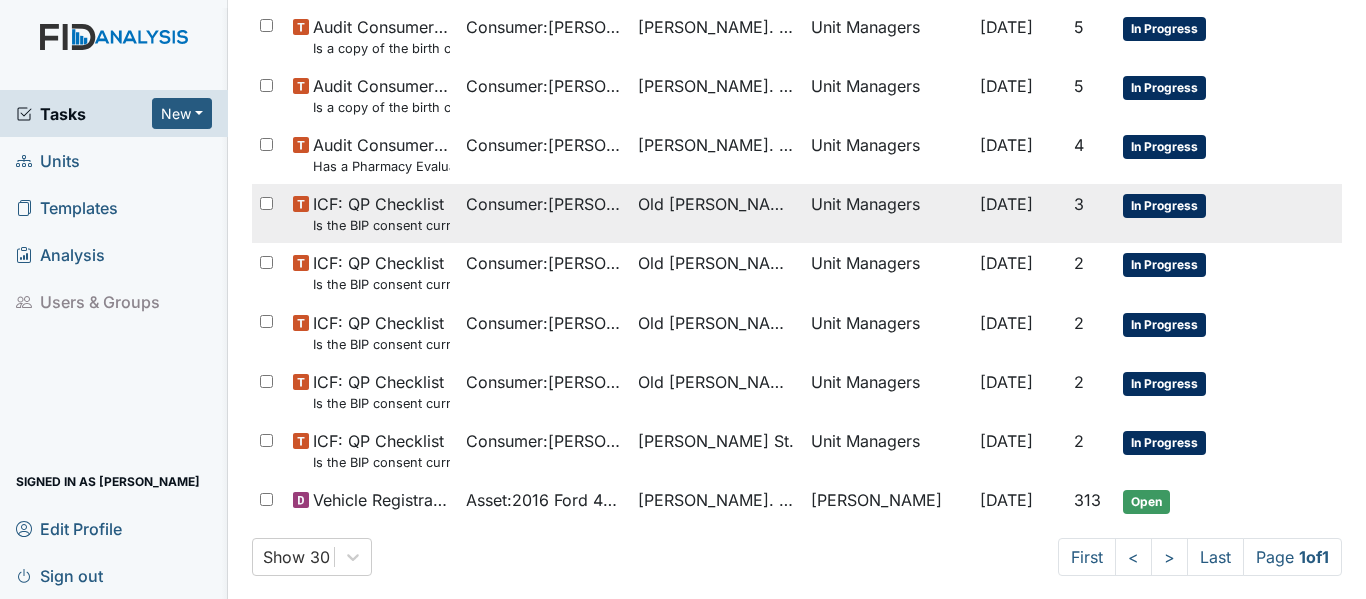 click on "Consumer :  [PERSON_NAME]" at bounding box center (544, 204) 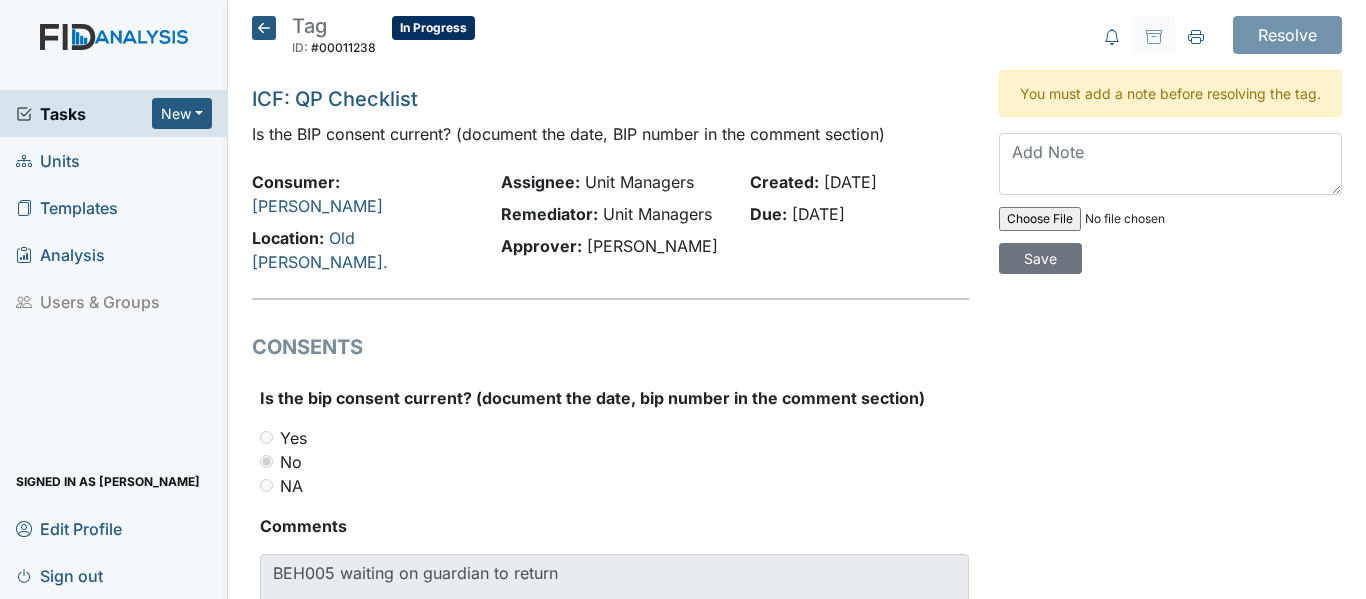 scroll, scrollTop: 0, scrollLeft: 0, axis: both 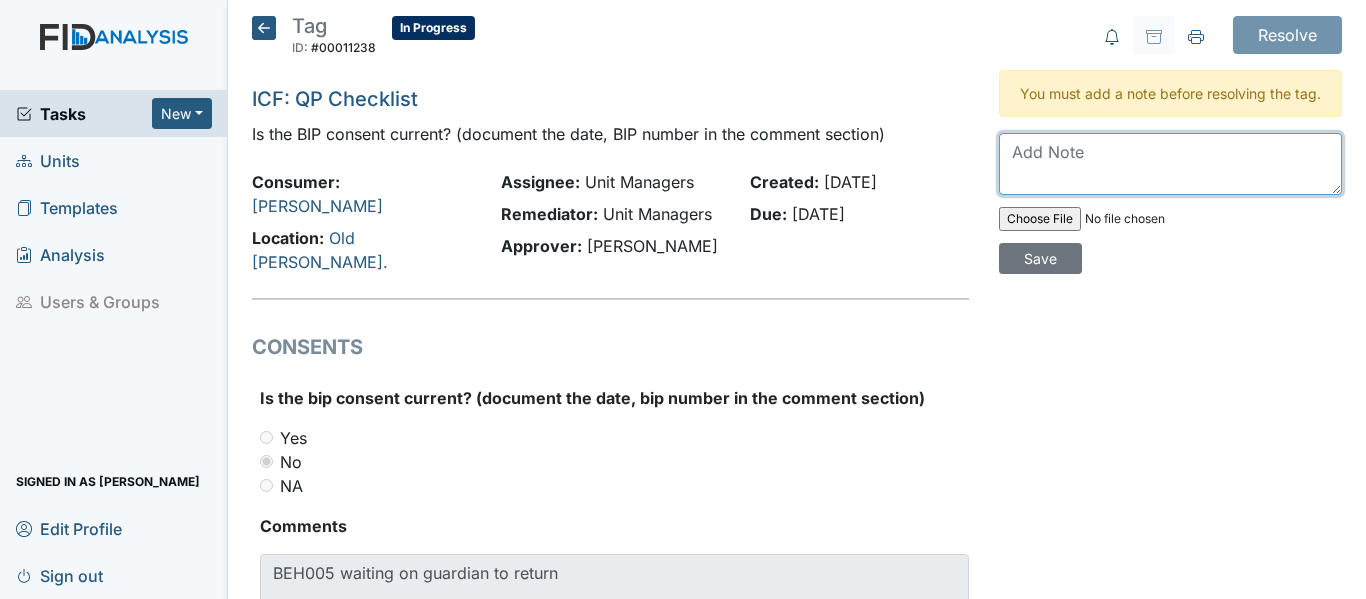 click at bounding box center (1170, 164) 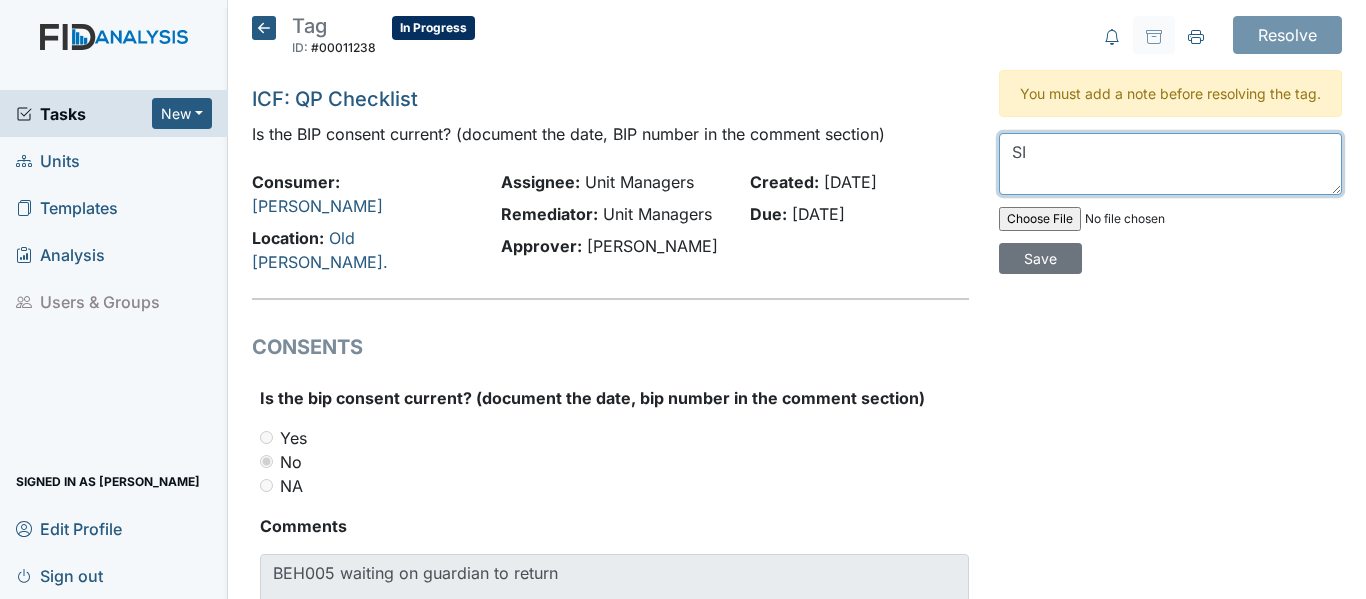 type on "S" 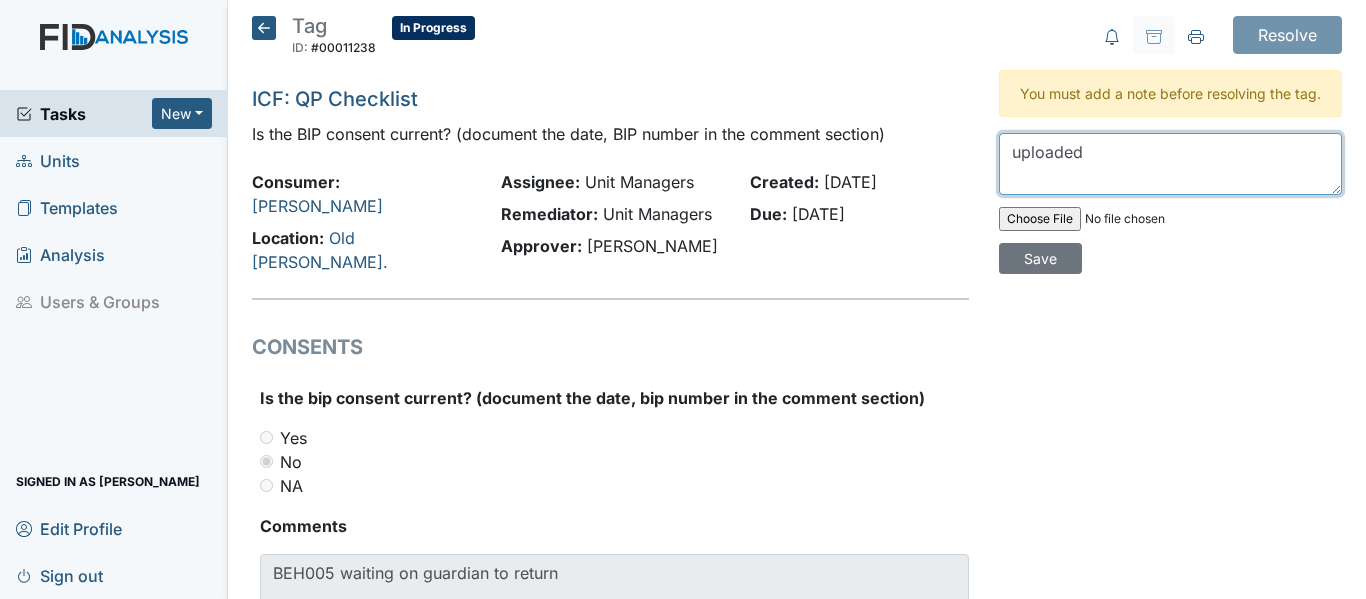 click on "uploaded" at bounding box center [1170, 164] 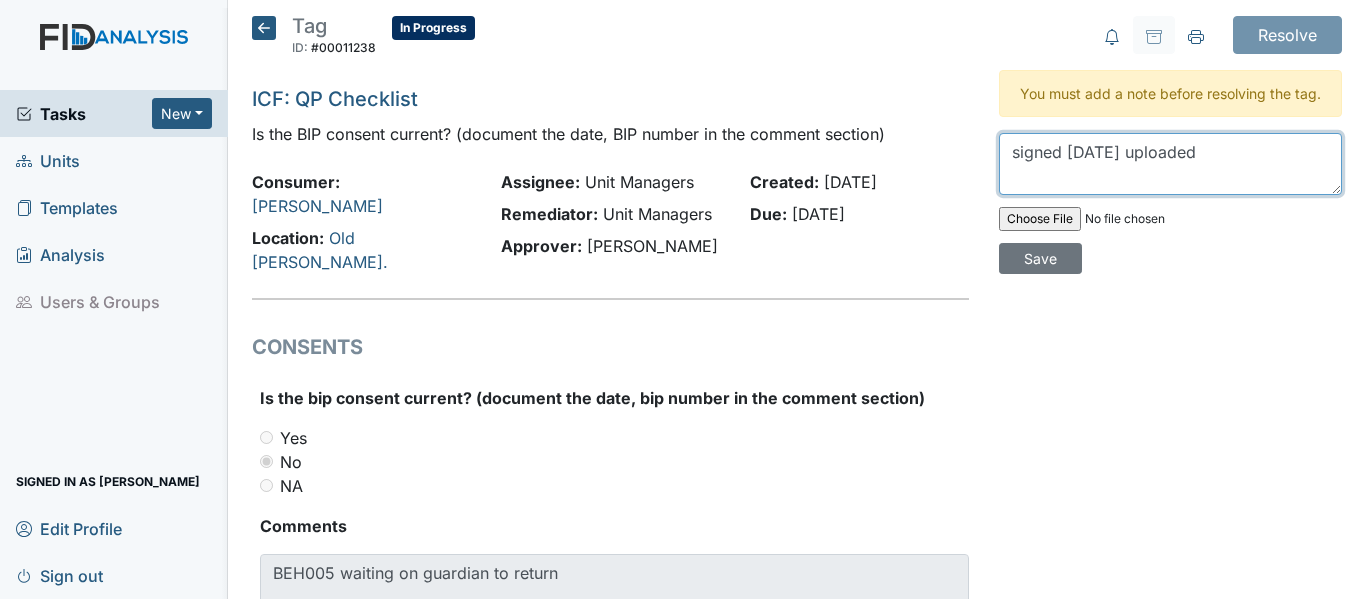 click on "signed 7.25.25 uploaded" at bounding box center [1170, 164] 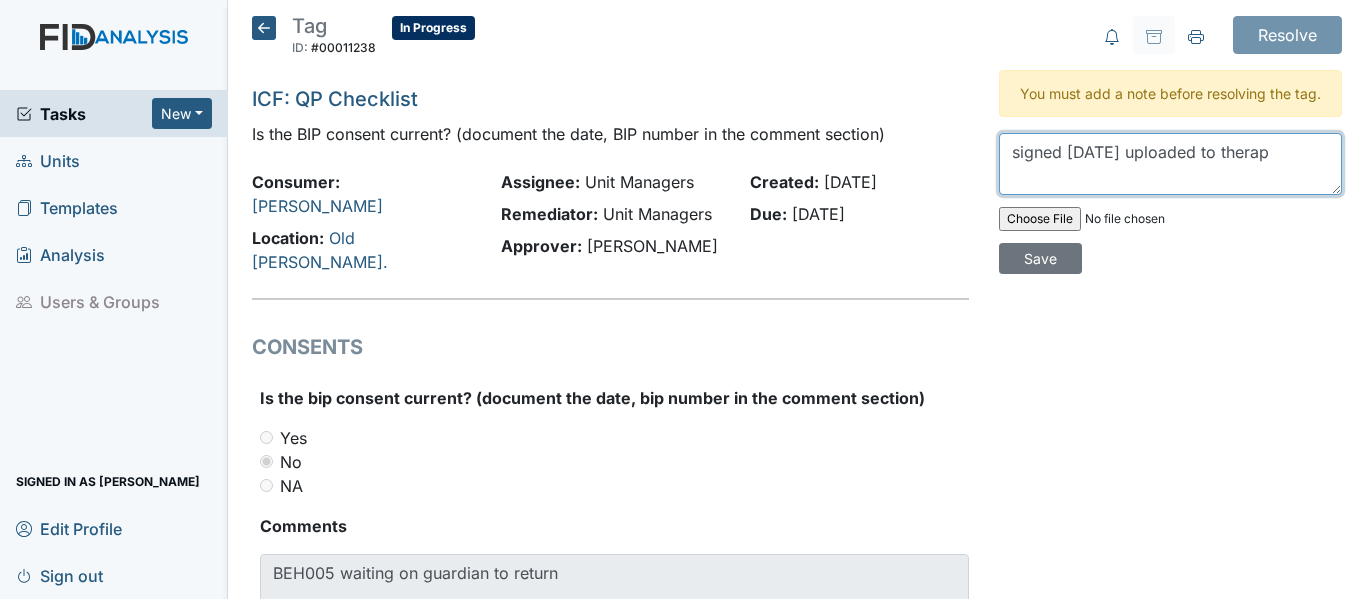 type on "signed 7.25.25 uploaded to therap" 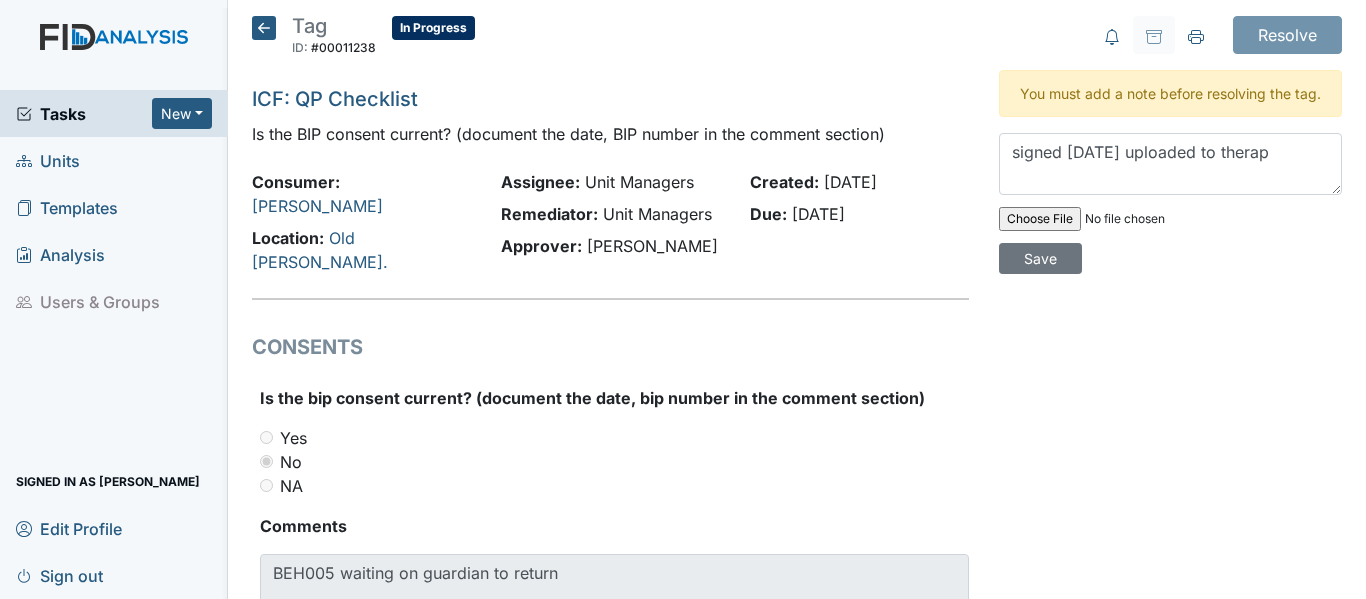 click at bounding box center (1135, 219) 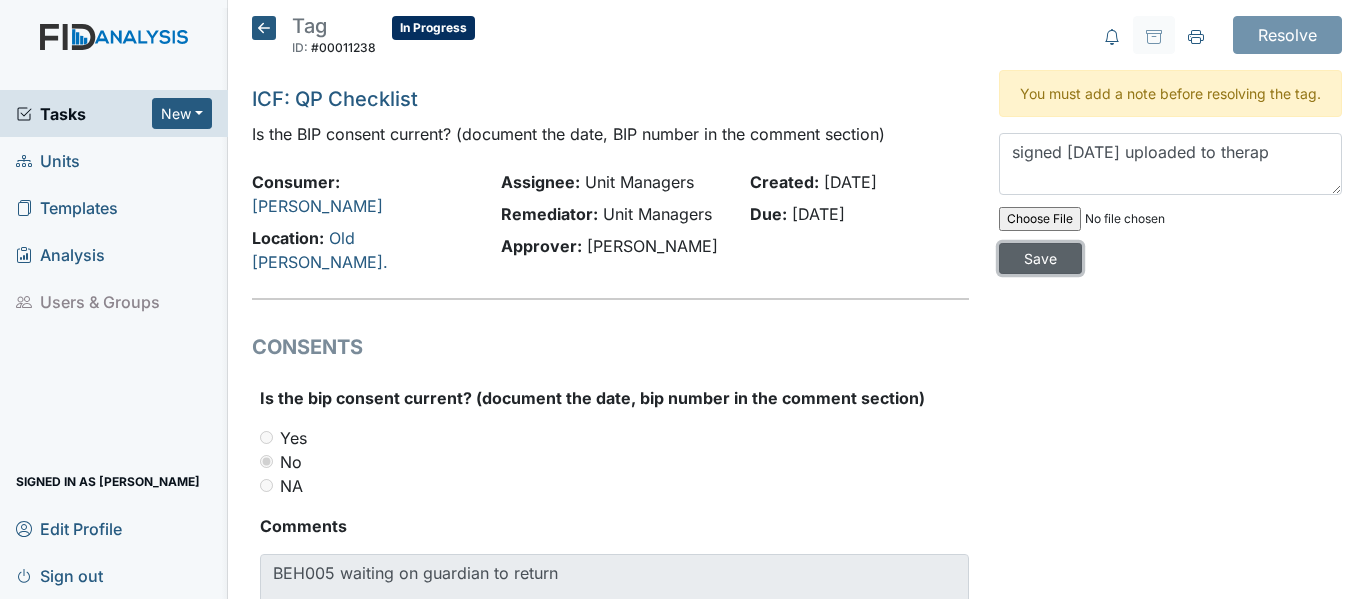 click on "Save" at bounding box center (1040, 258) 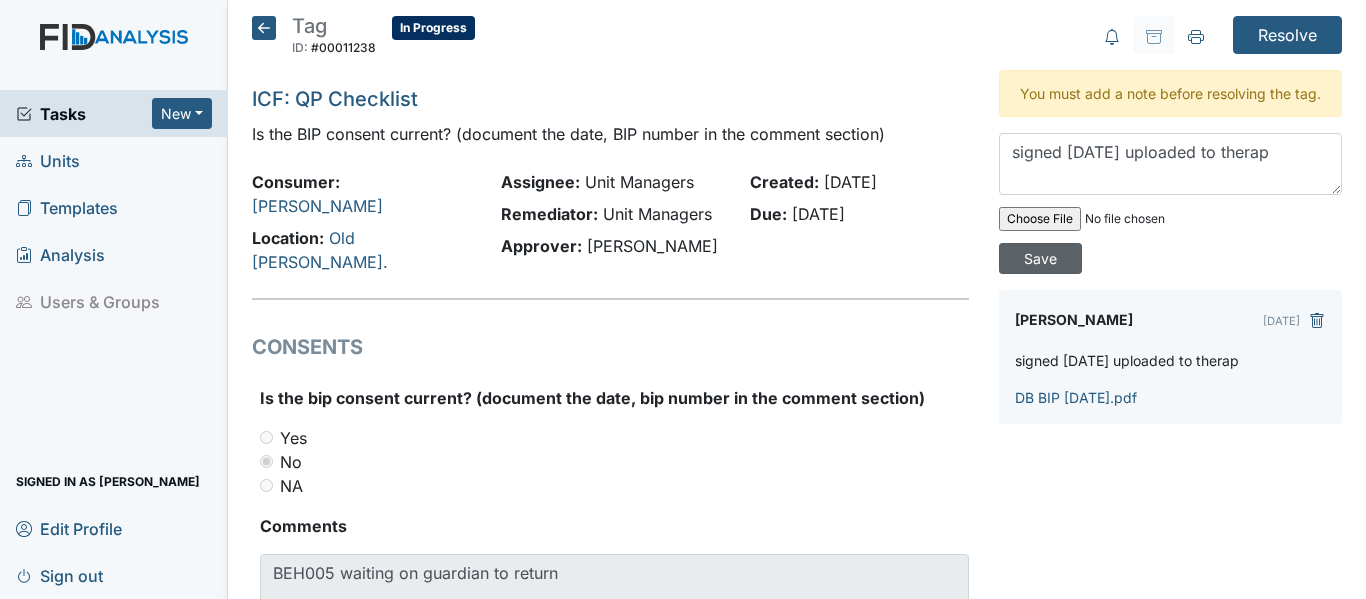 type 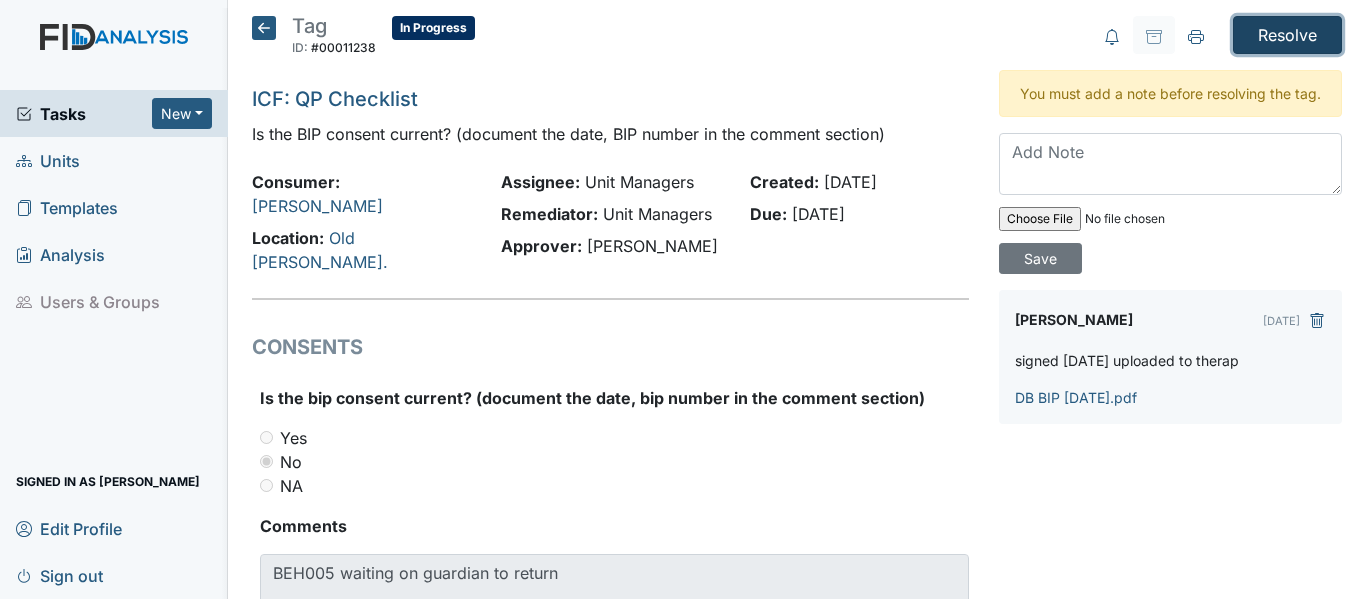 click on "Resolve" at bounding box center [1287, 35] 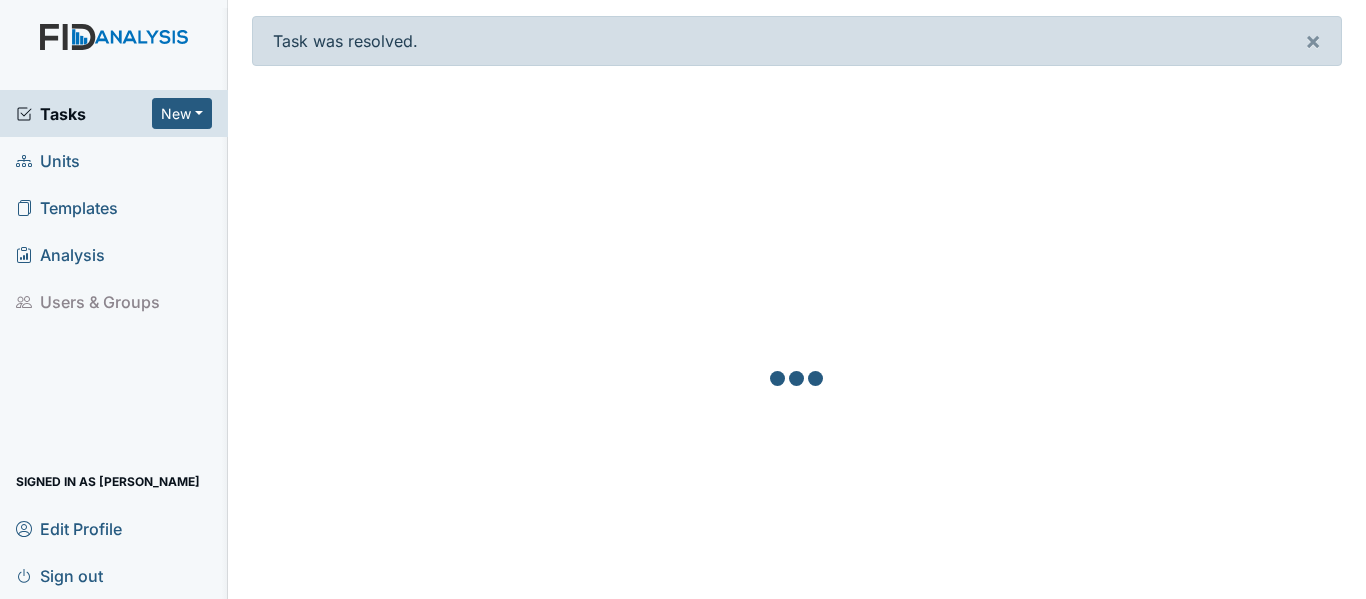 scroll, scrollTop: 0, scrollLeft: 0, axis: both 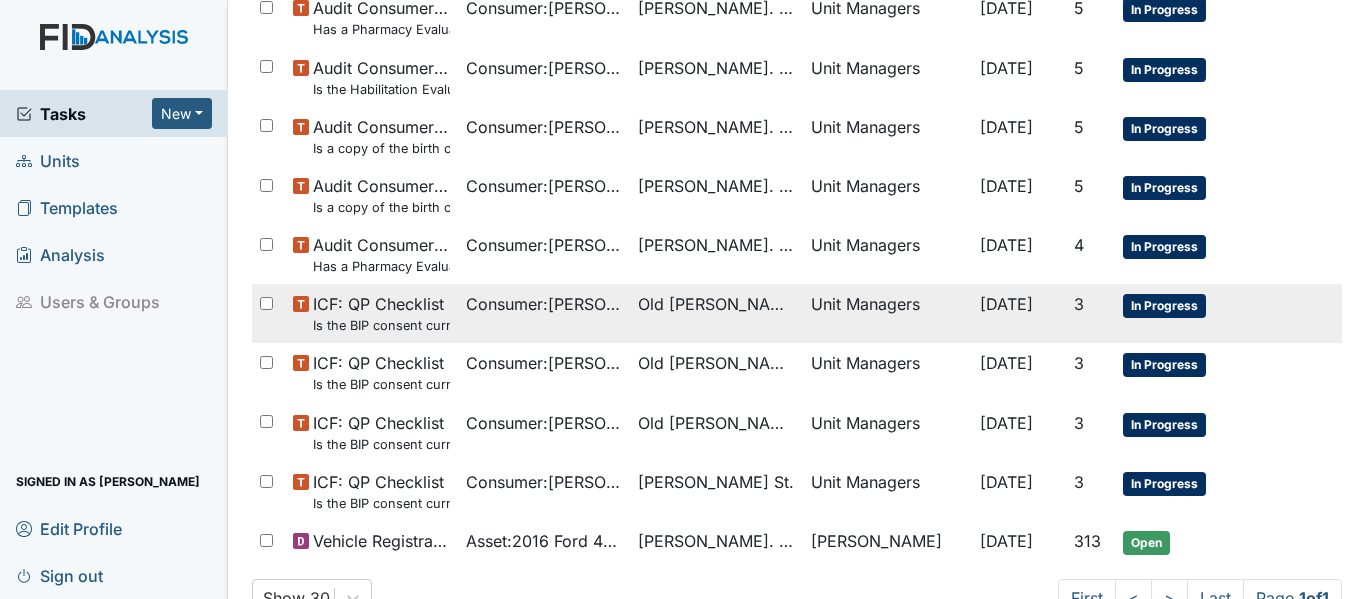 click on "Consumer :  Bowman, Tameka" at bounding box center [544, 304] 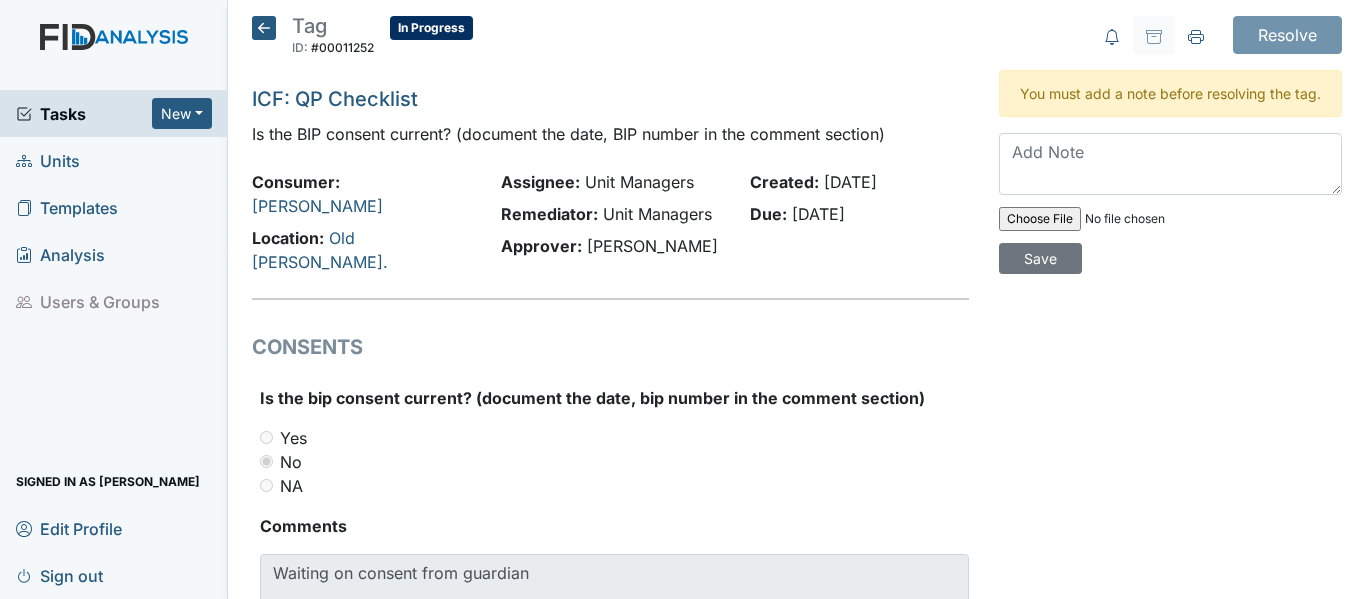 scroll, scrollTop: 0, scrollLeft: 0, axis: both 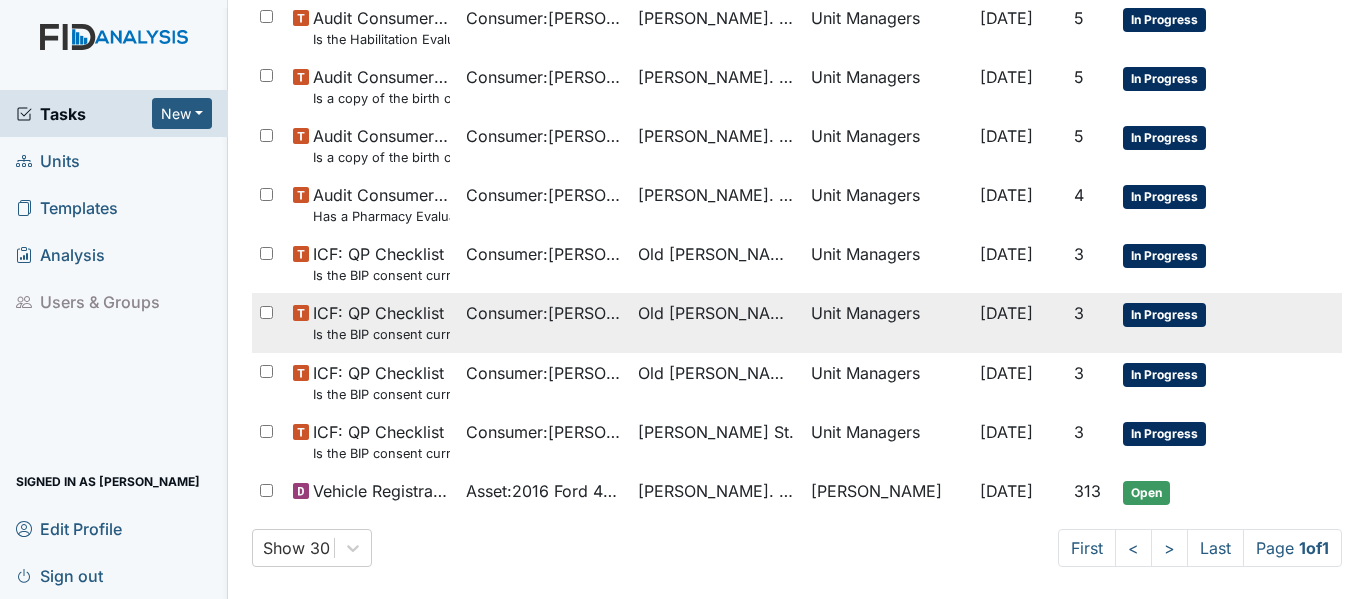 click on "Old [PERSON_NAME]." at bounding box center (716, 313) 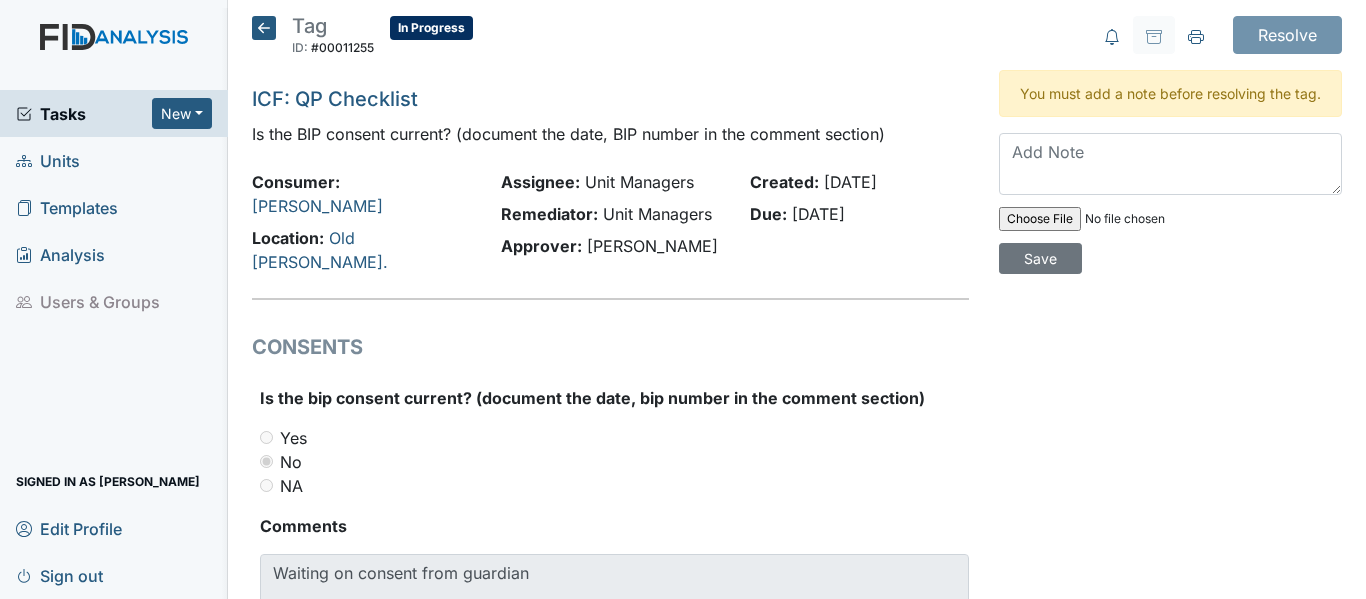 scroll, scrollTop: 0, scrollLeft: 0, axis: both 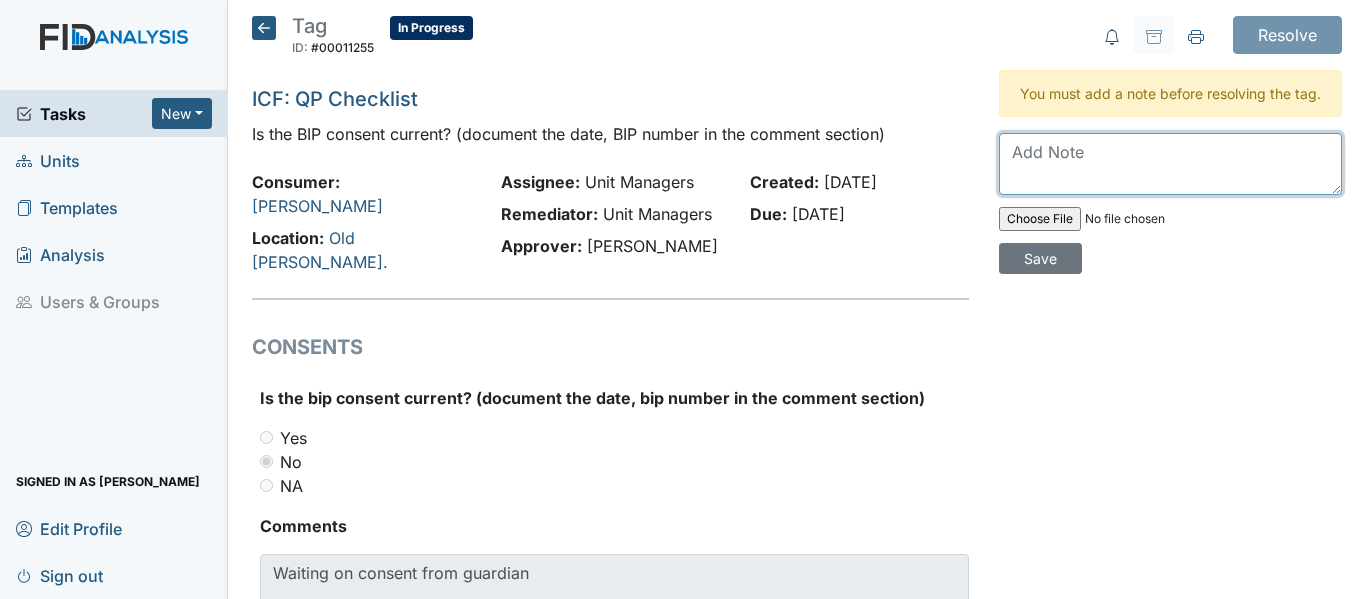 click at bounding box center [1170, 164] 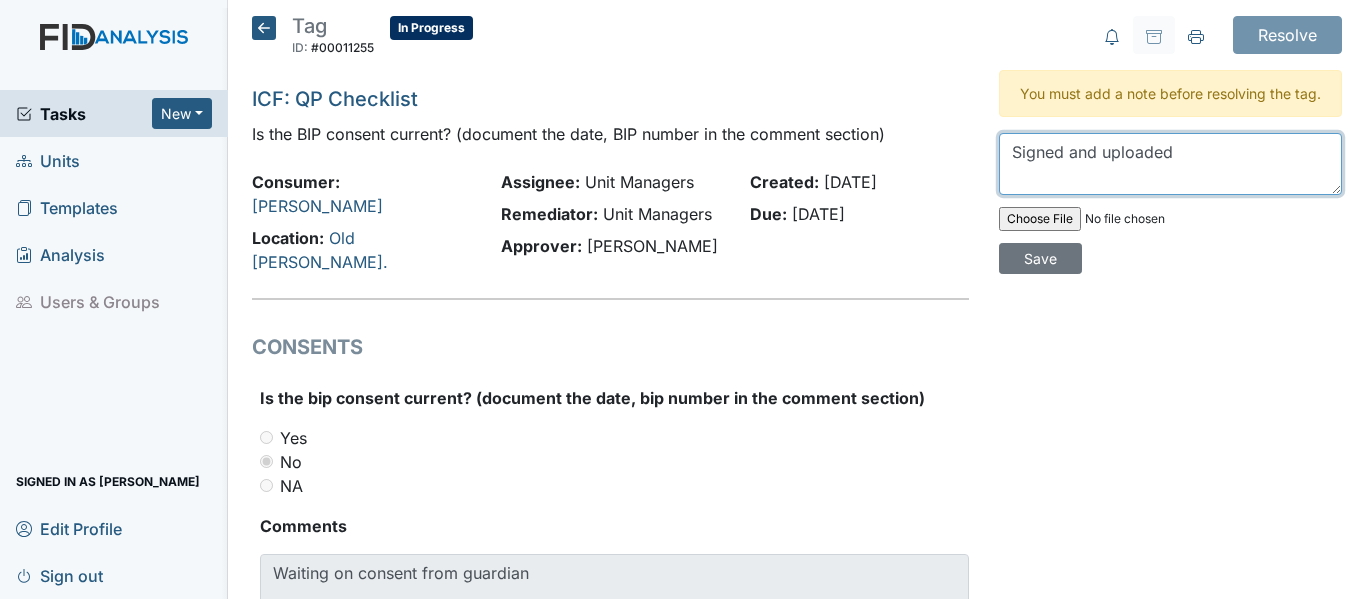 type on "Signed and uploaded" 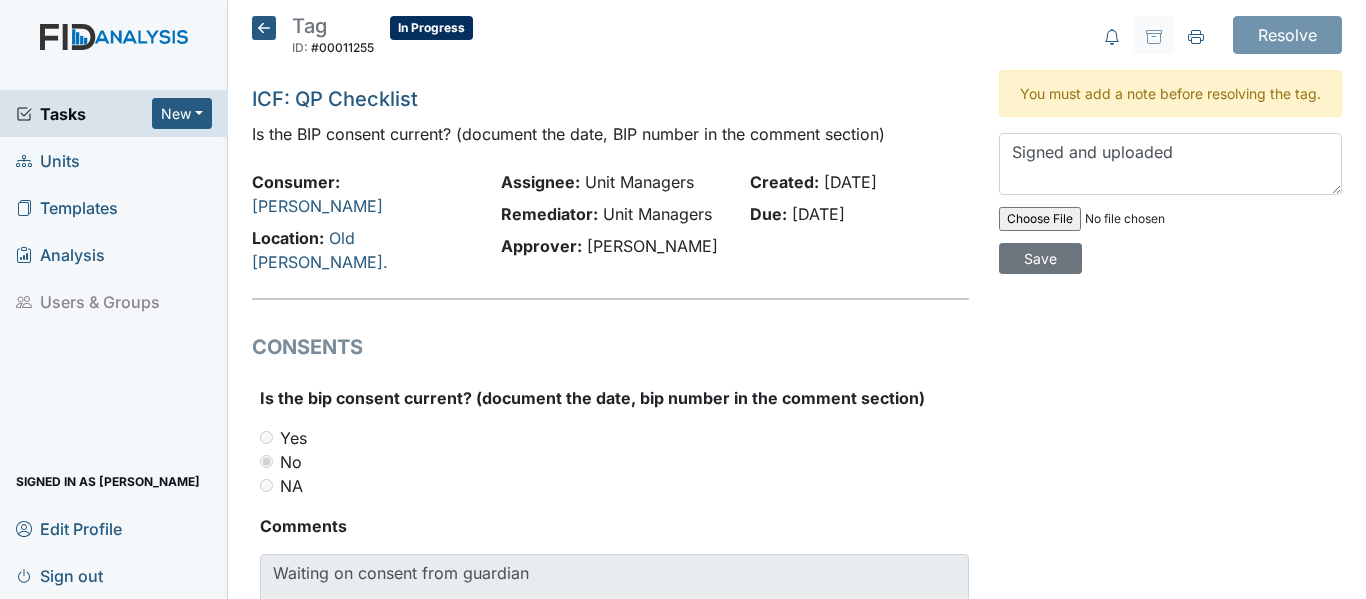 click at bounding box center [1135, 219] 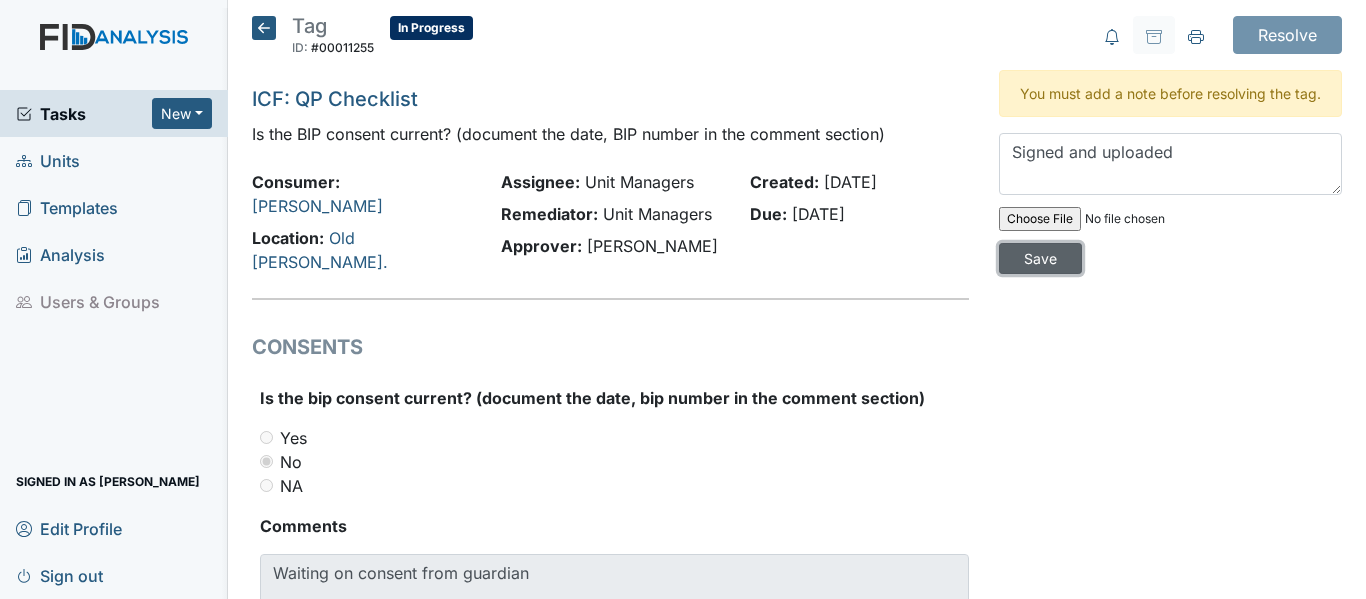 click on "Save" at bounding box center (1040, 258) 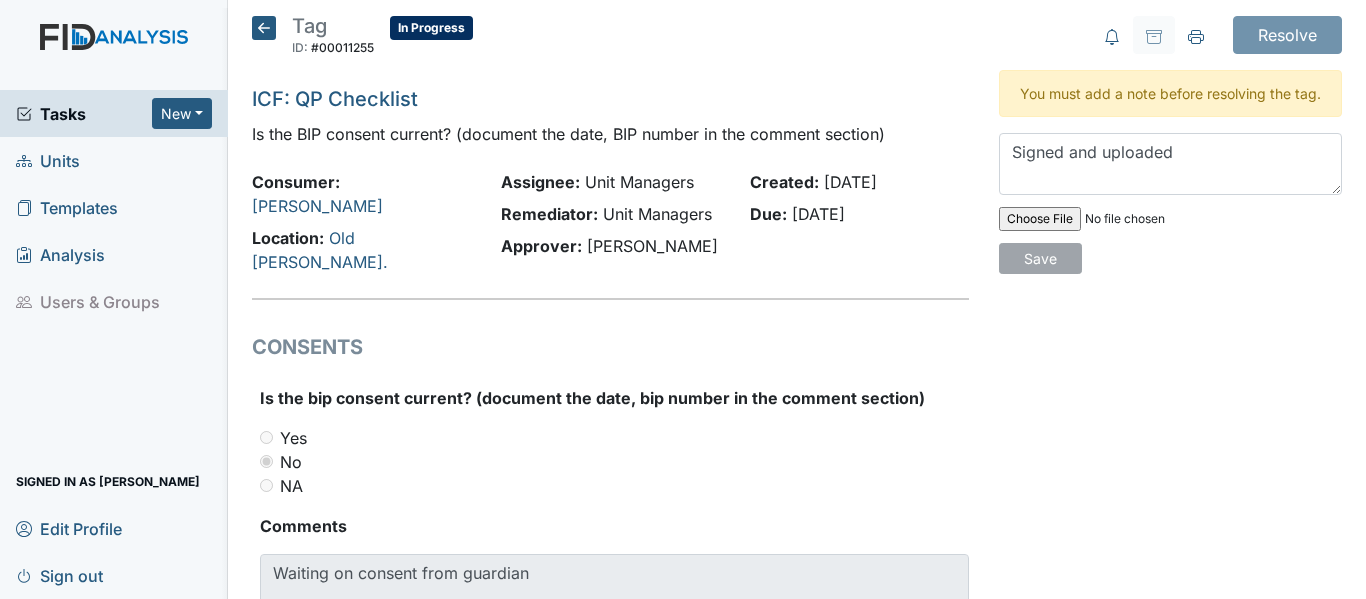 type 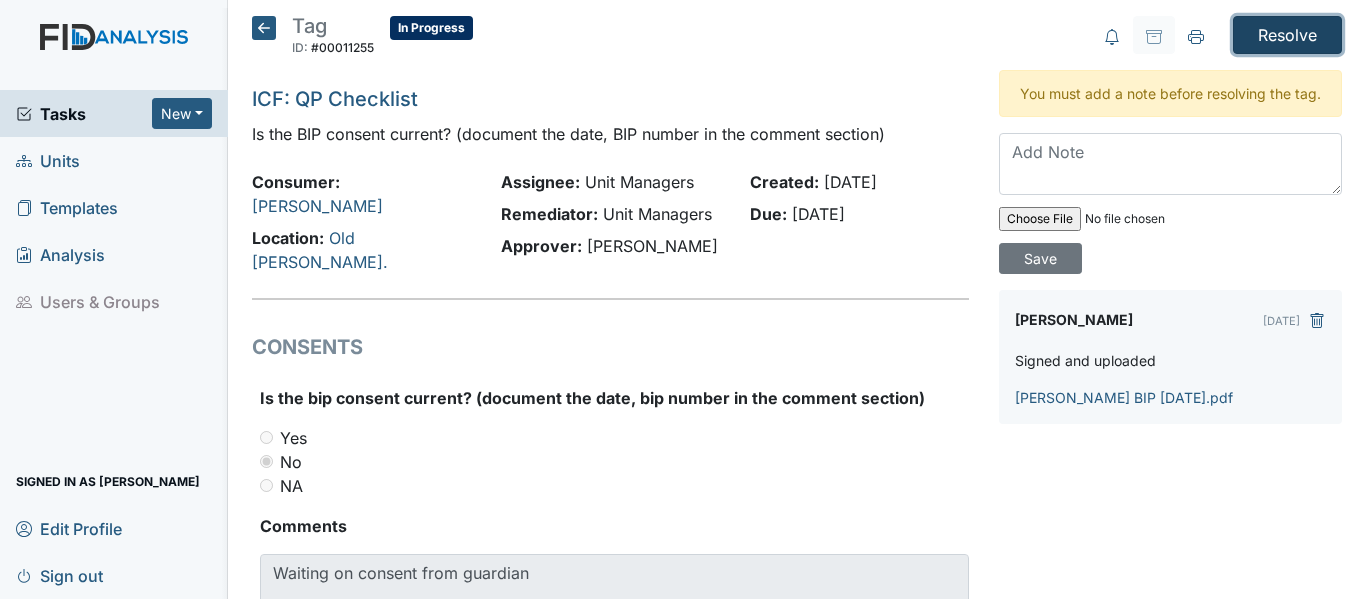 click on "Resolve" at bounding box center (1287, 35) 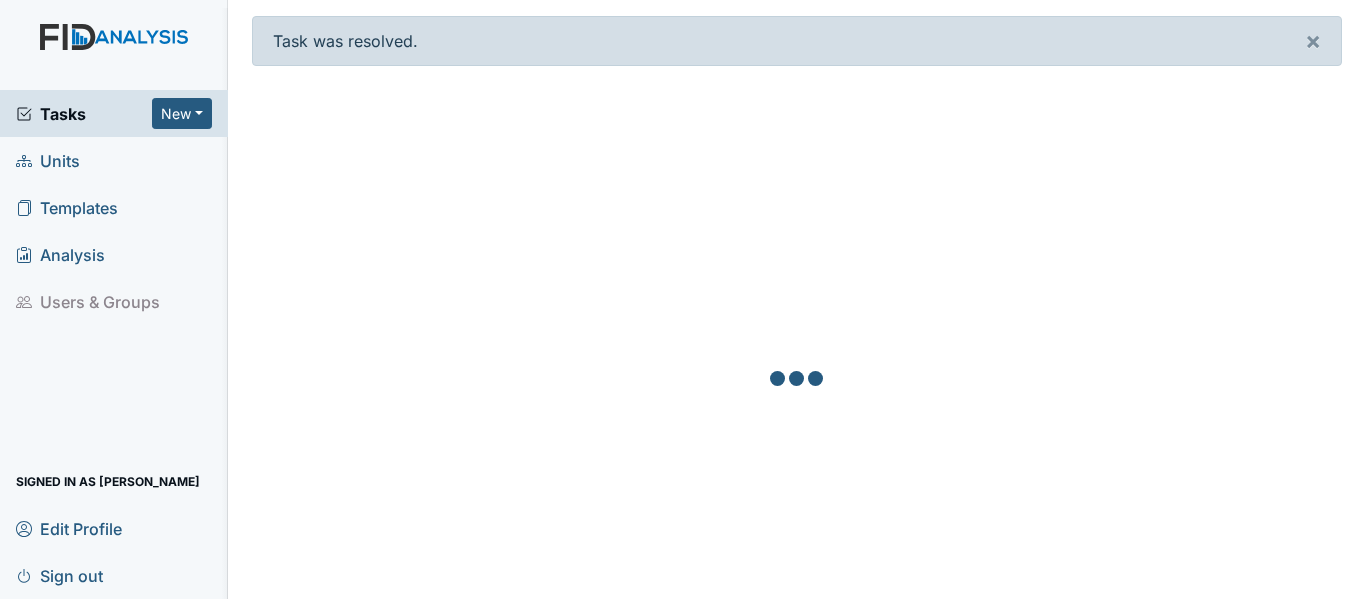 scroll, scrollTop: 0, scrollLeft: 0, axis: both 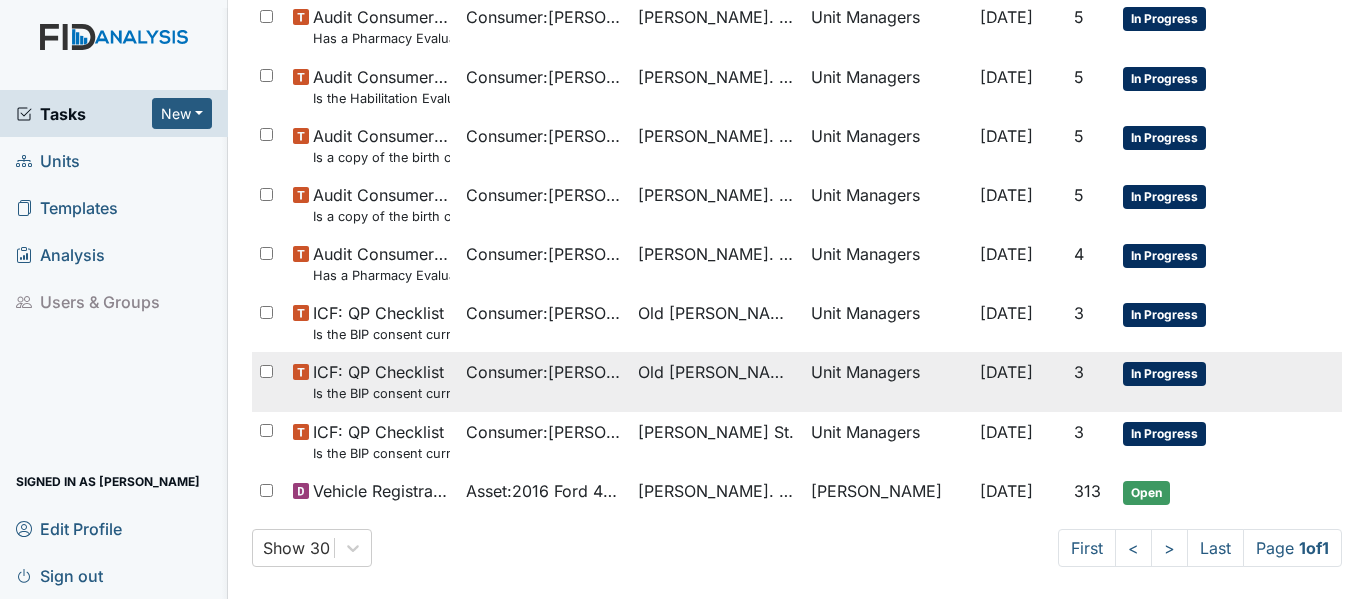 click on "Consumer :  Grandy, Jennifer" at bounding box center [544, 372] 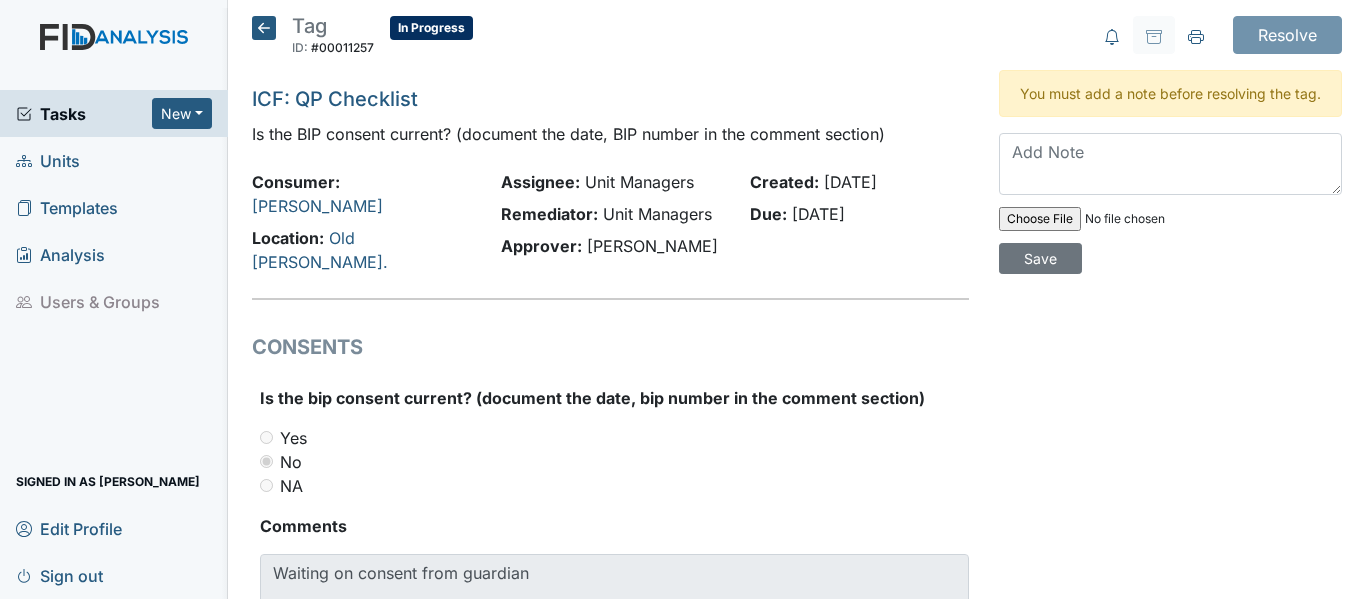scroll, scrollTop: 0, scrollLeft: 0, axis: both 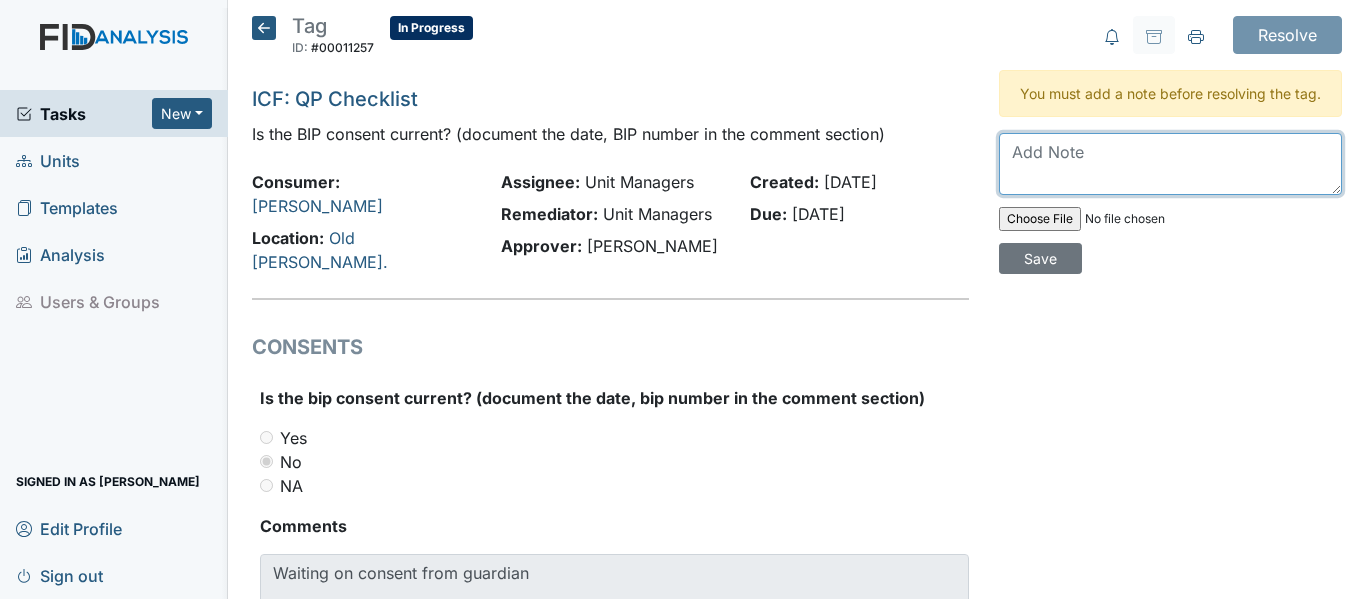 click at bounding box center [1170, 164] 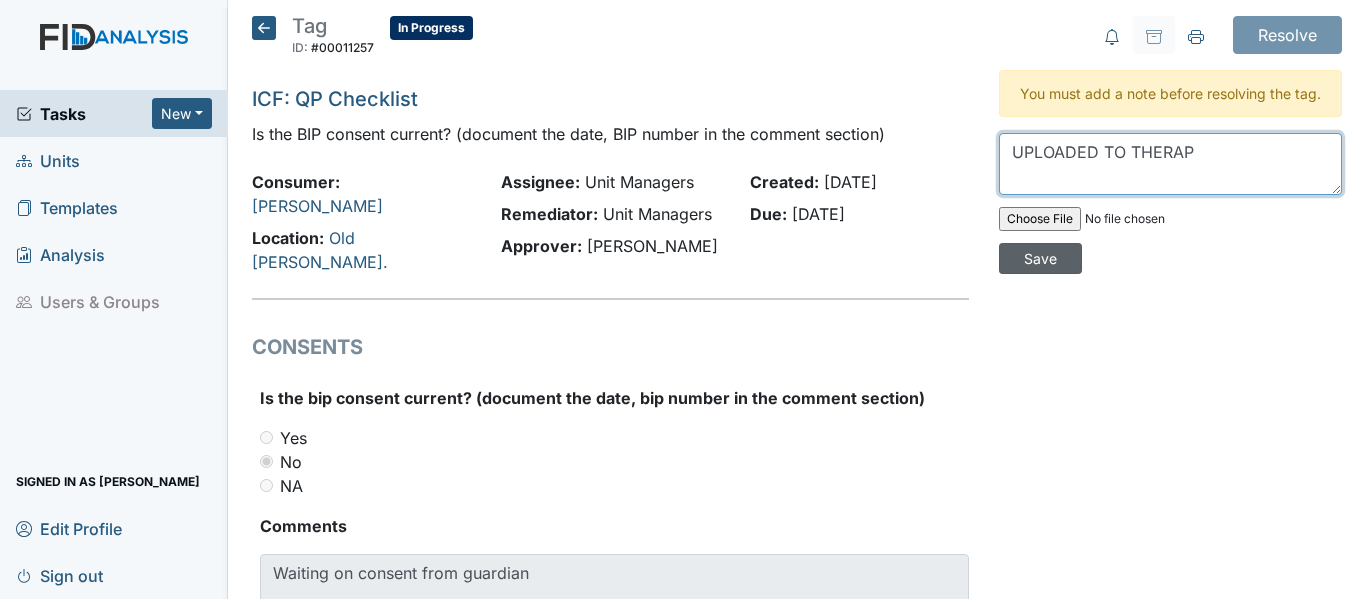 type on "UPLOADED TO THERAP" 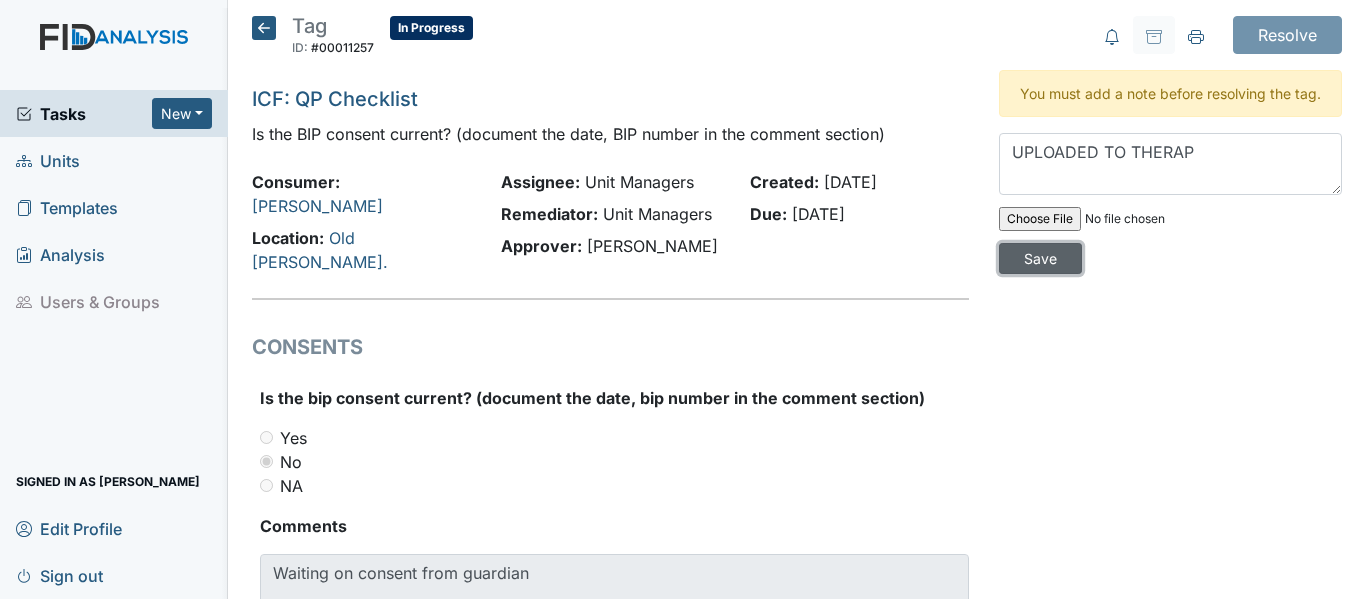 click on "Save" at bounding box center (1040, 258) 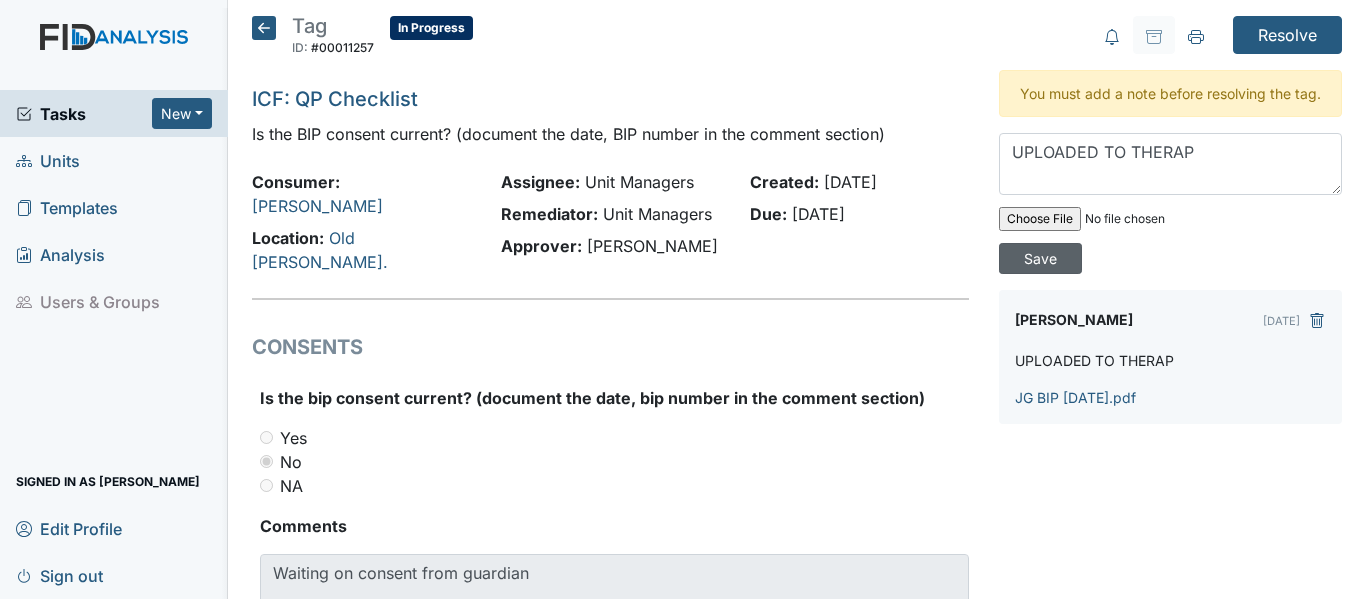 type 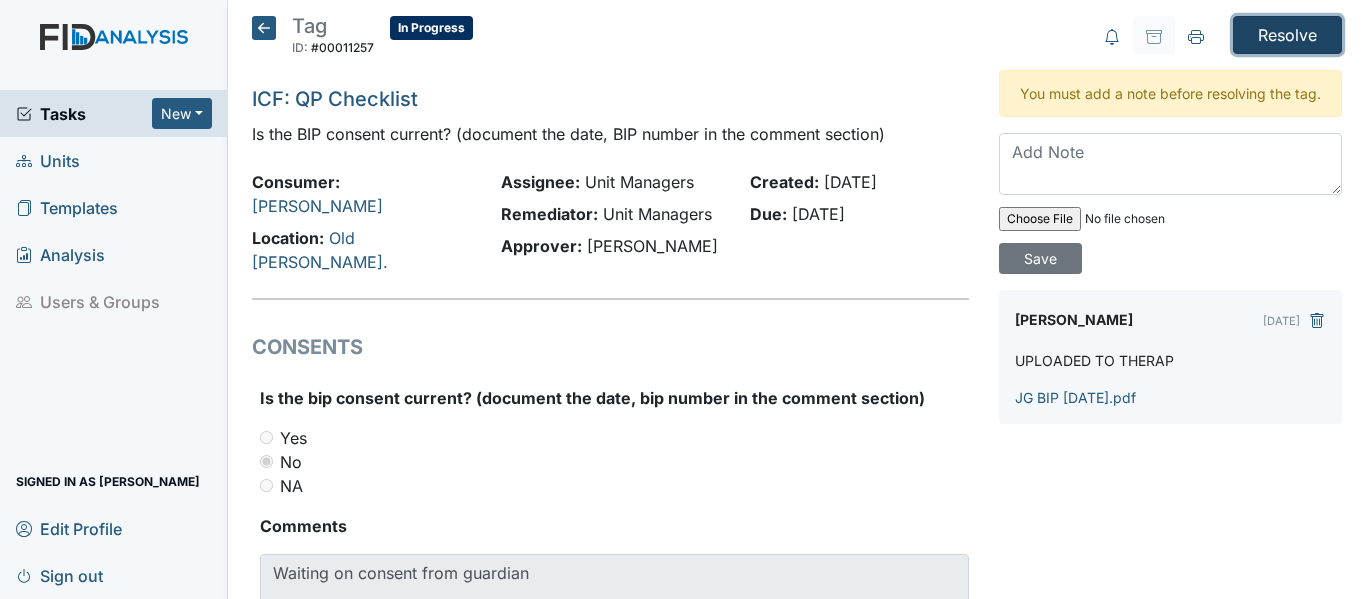click on "Resolve" at bounding box center (1287, 35) 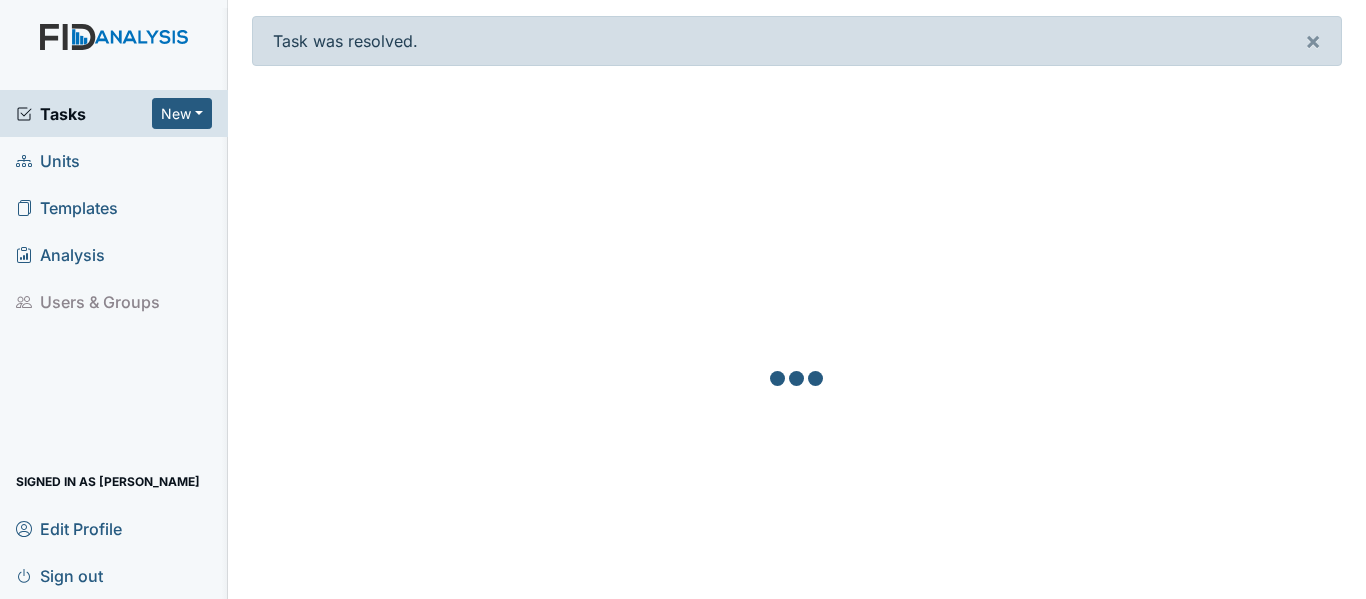 scroll, scrollTop: 0, scrollLeft: 0, axis: both 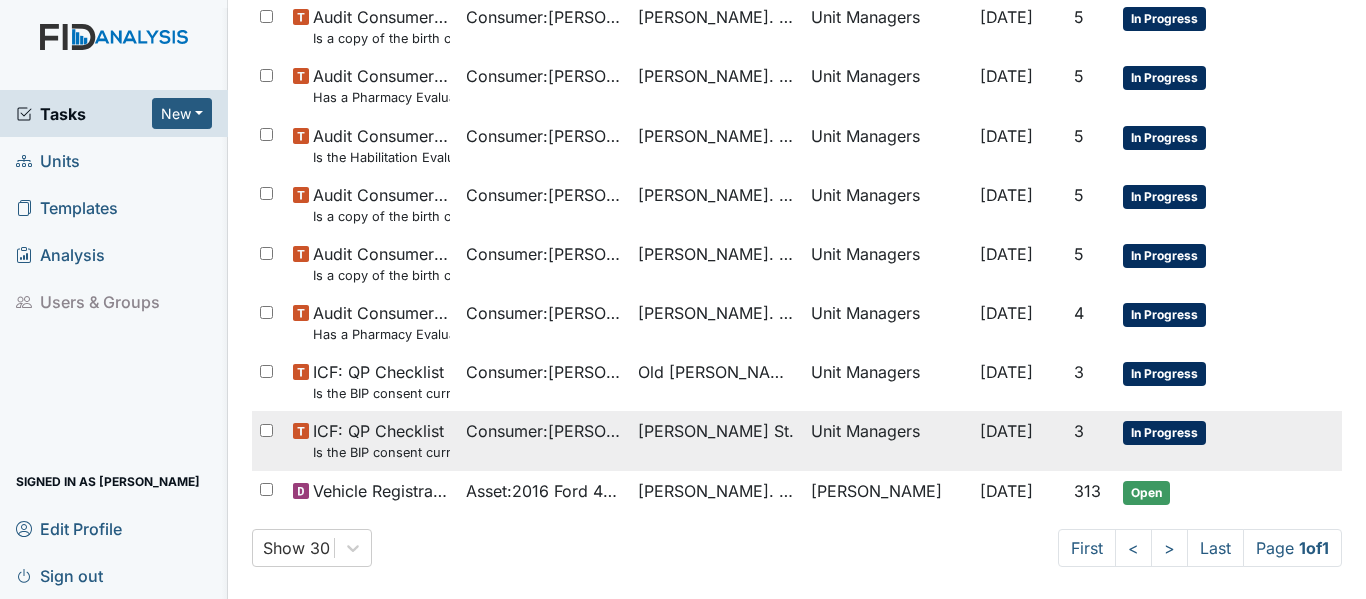 click on "Consumer :  [PERSON_NAME]" at bounding box center [544, 431] 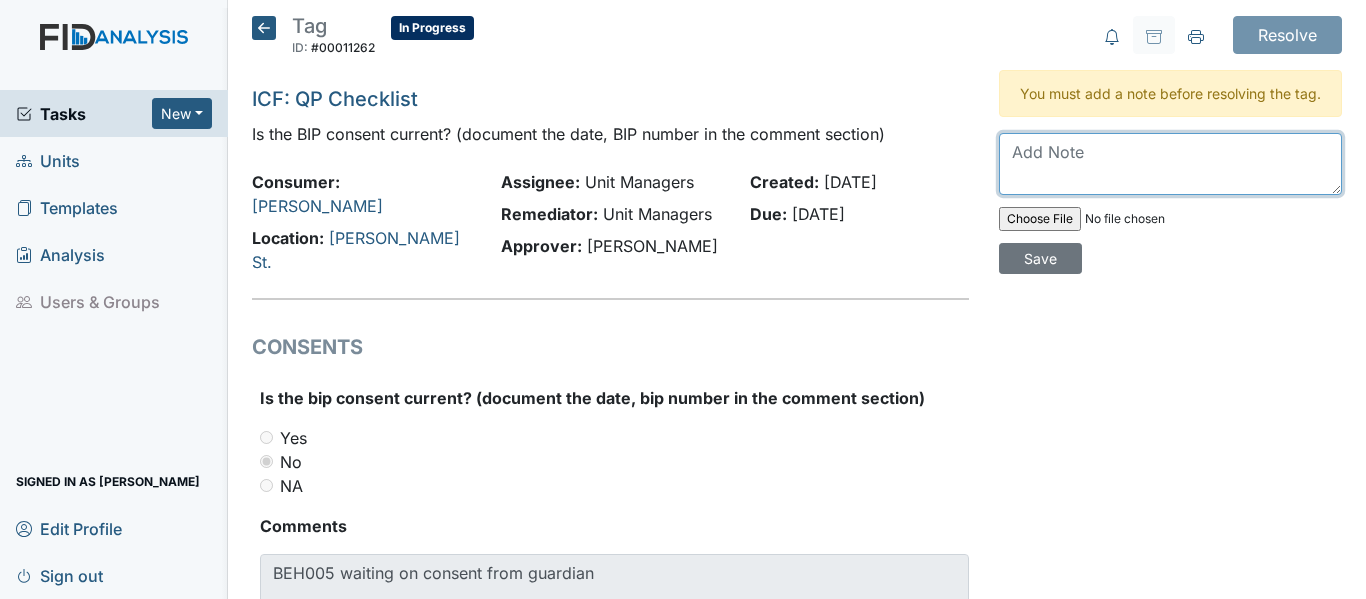 click at bounding box center [1170, 164] 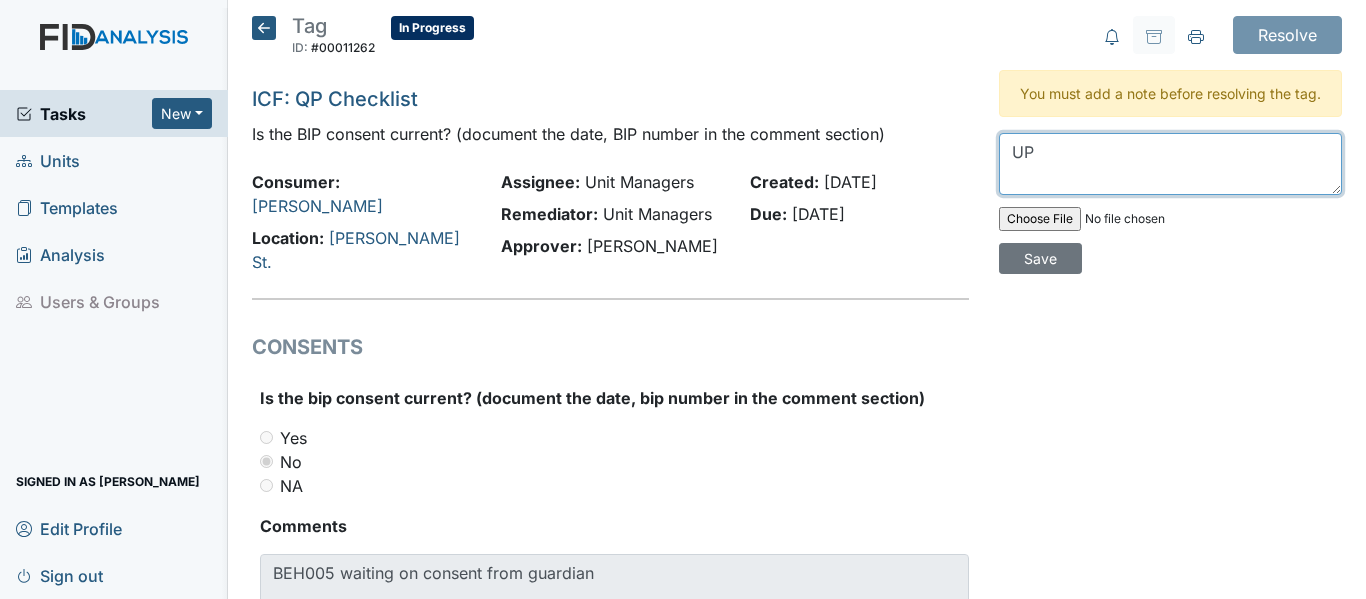 type on "U" 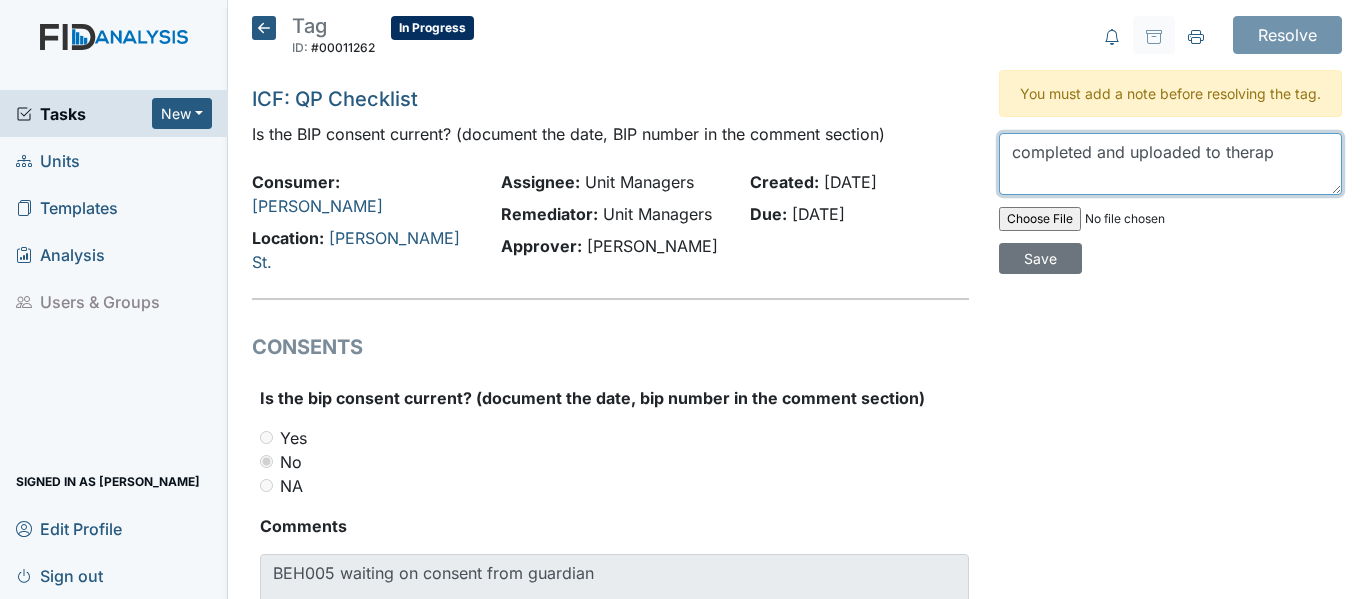 type on "completed and uploaded to therap" 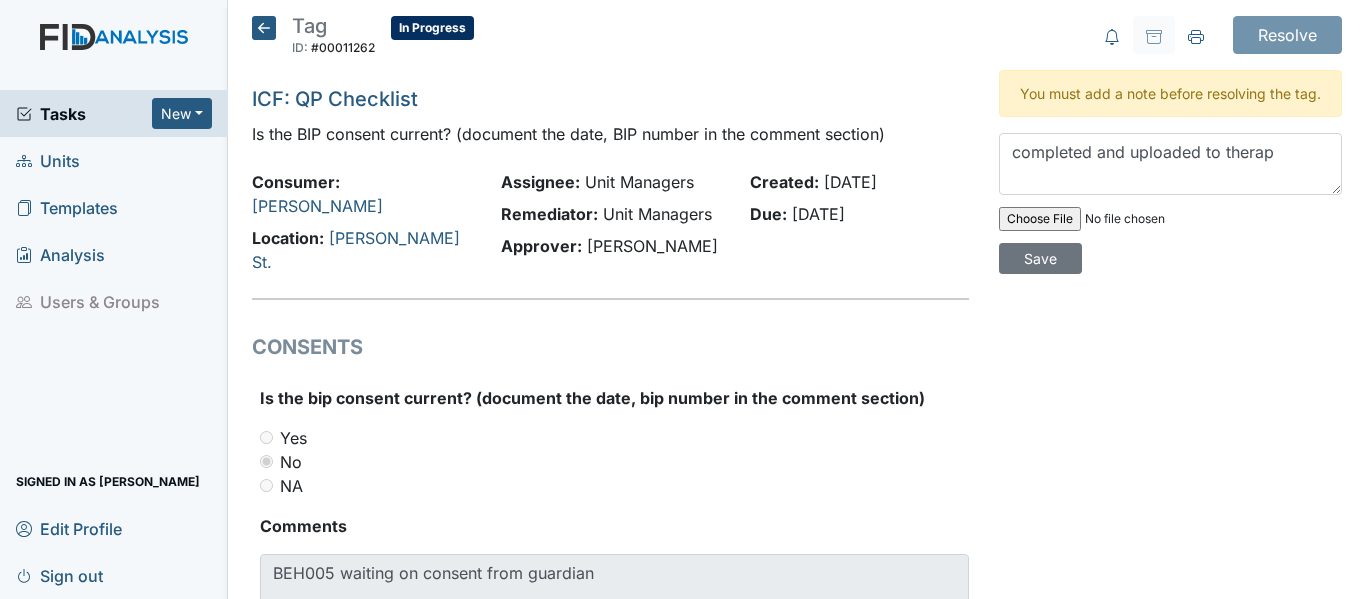 click at bounding box center (1135, 219) 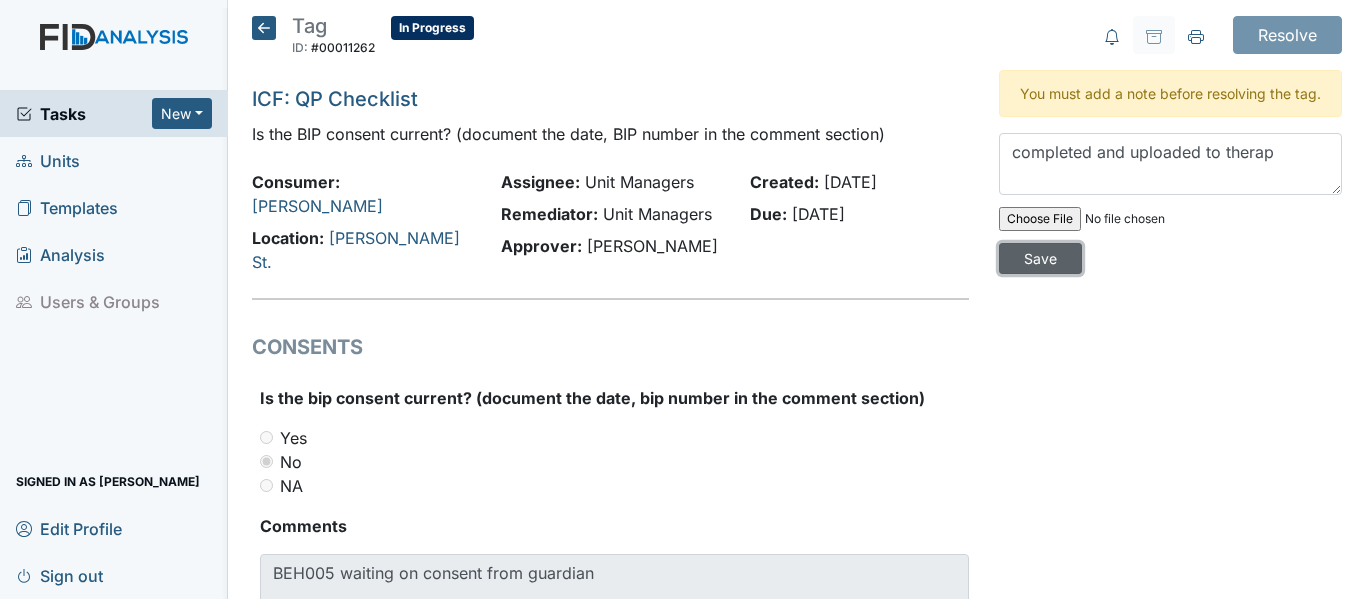 click on "Save" at bounding box center [1040, 258] 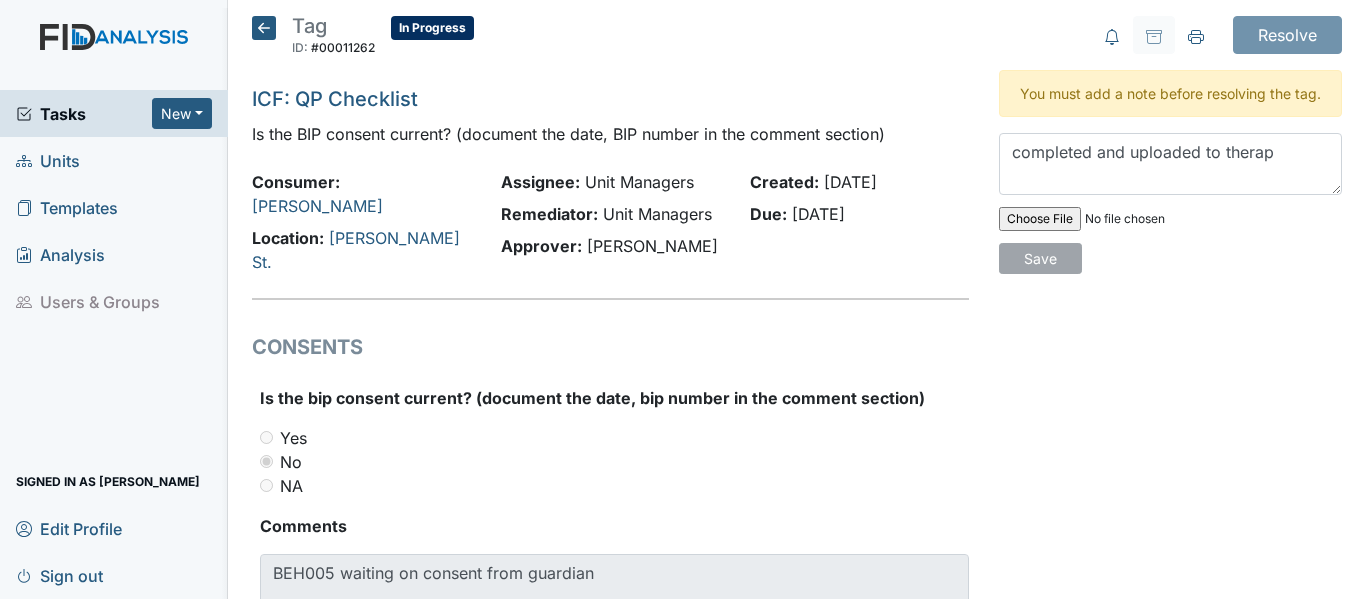 type 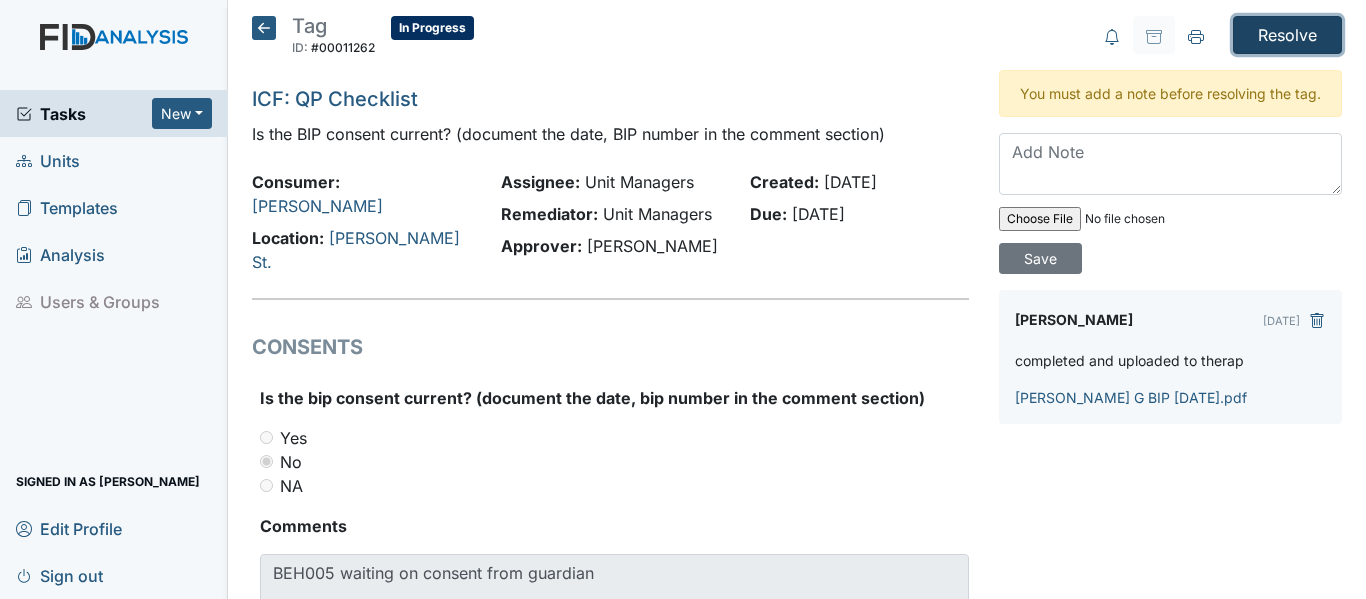 click on "Resolve" at bounding box center [1287, 35] 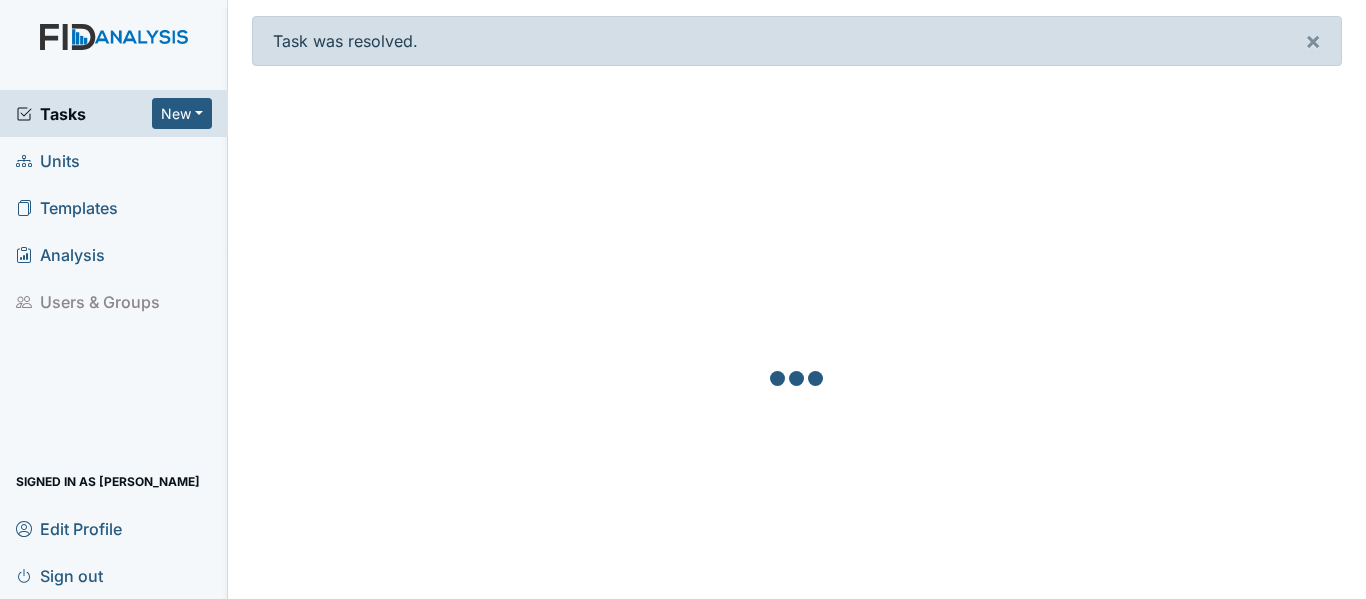 scroll, scrollTop: 0, scrollLeft: 0, axis: both 